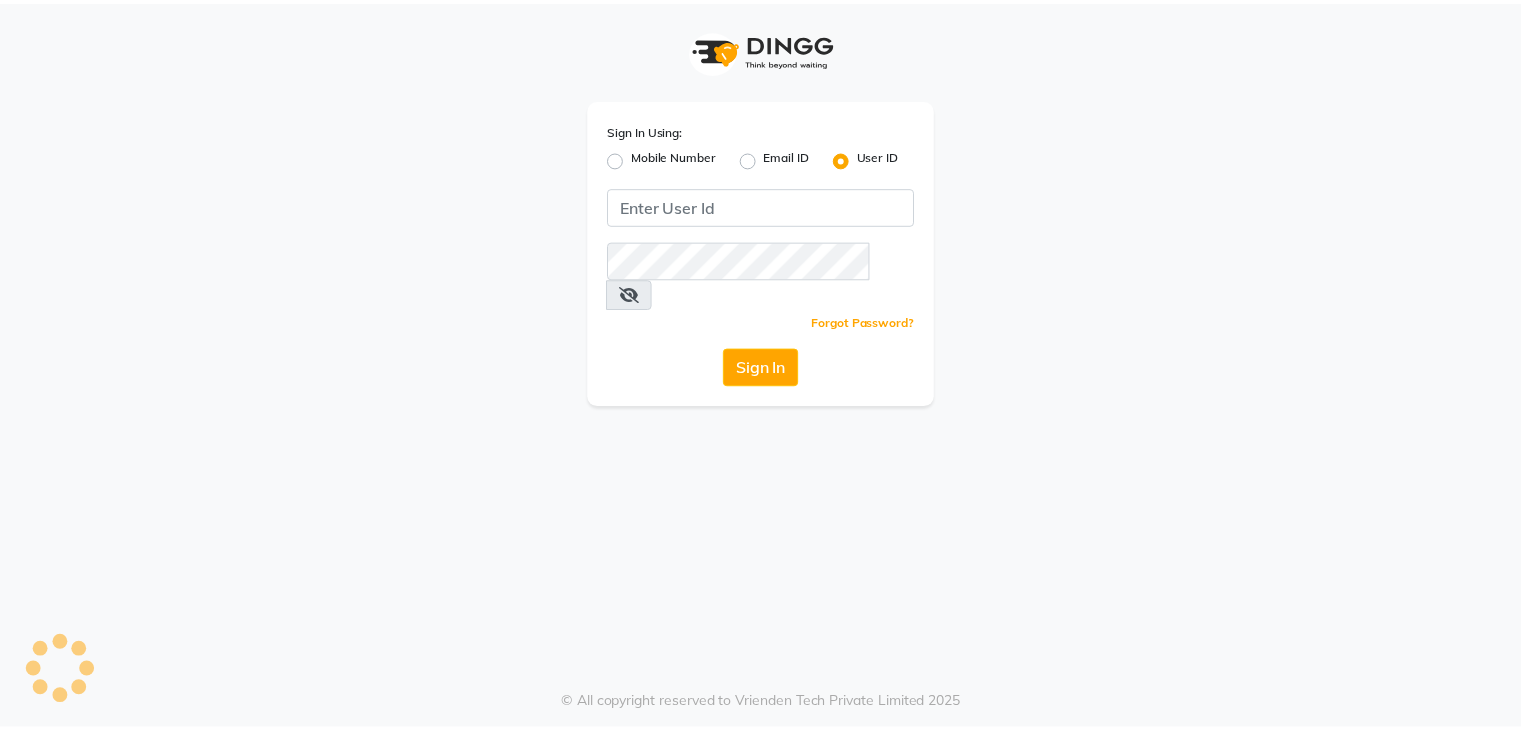 scroll, scrollTop: 0, scrollLeft: 0, axis: both 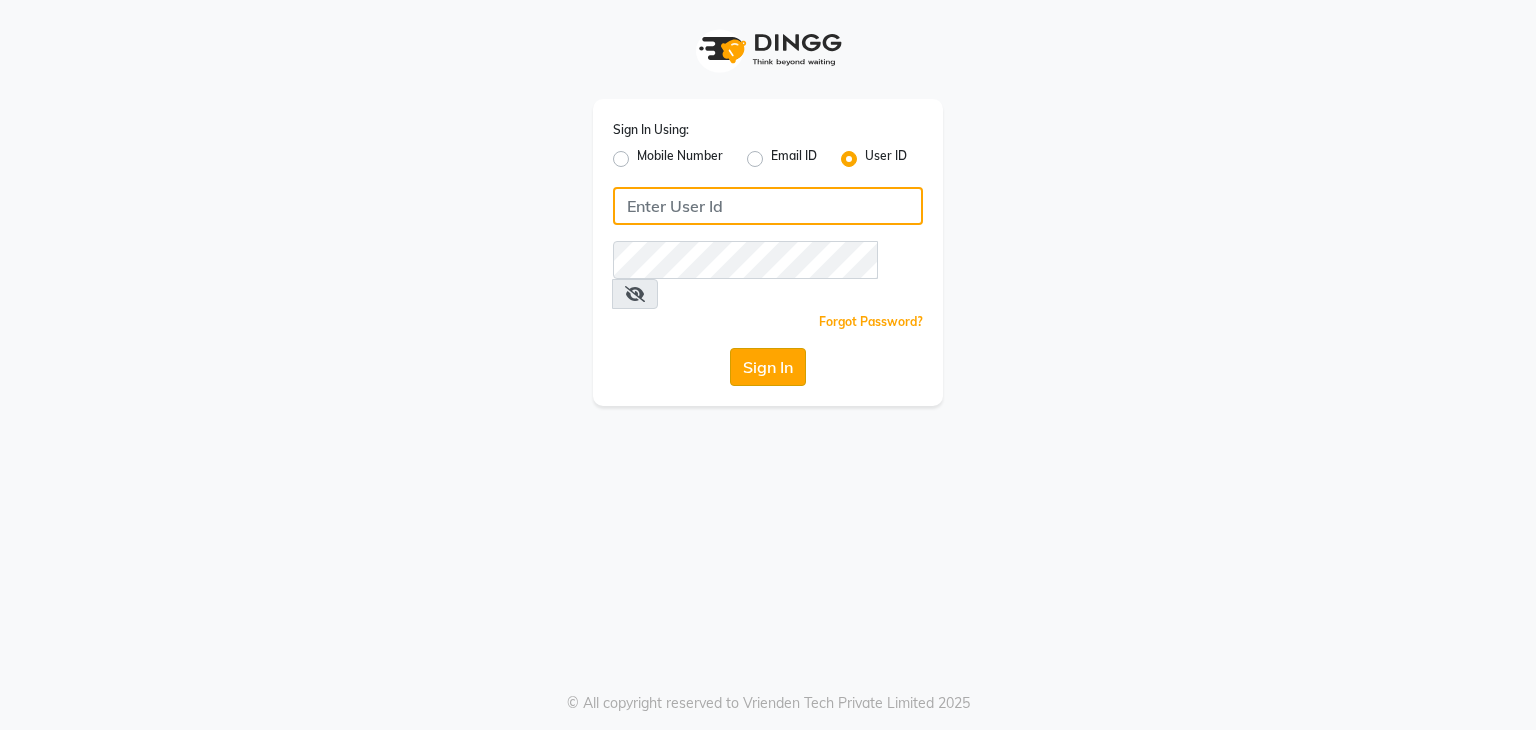 type on "[EMAIL]" 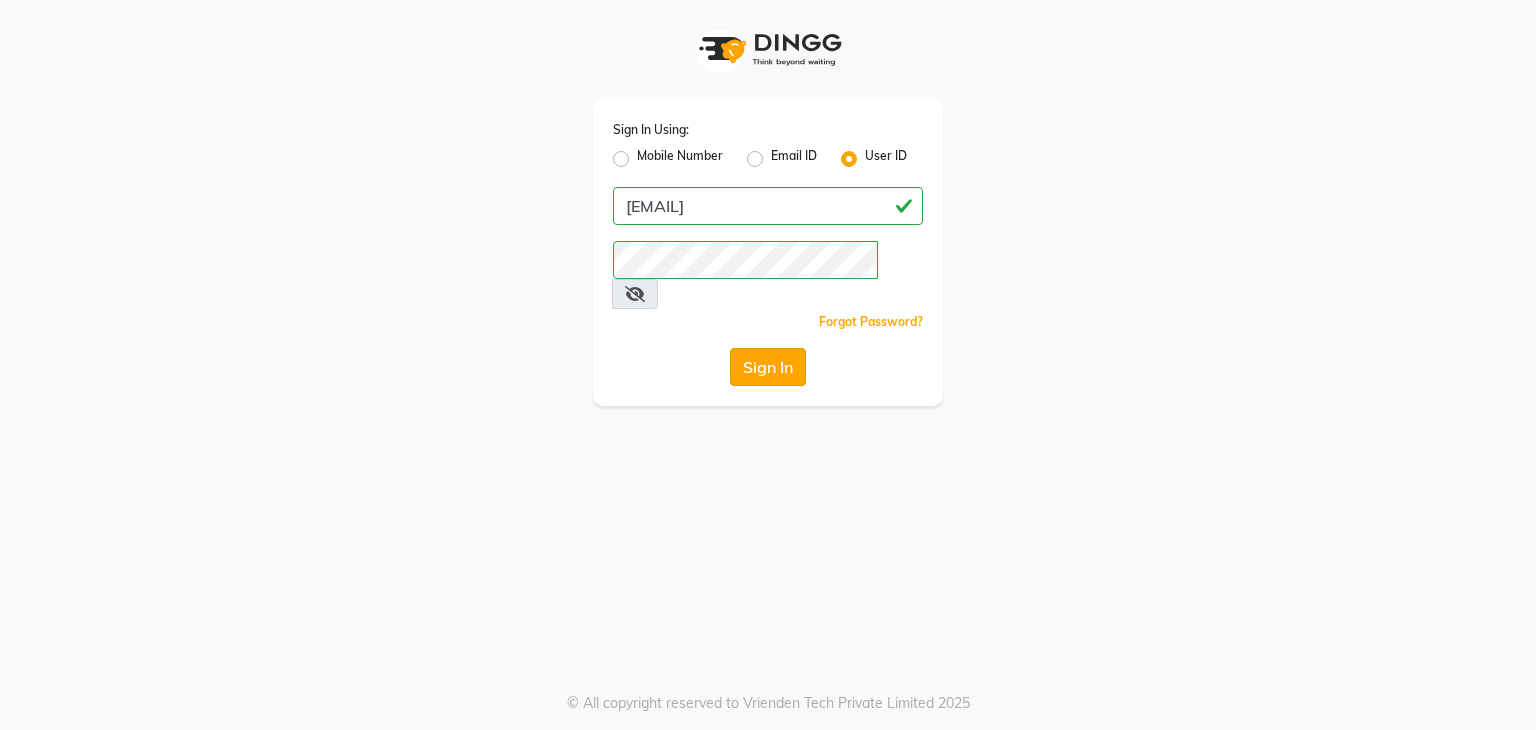 click on "Sign In" 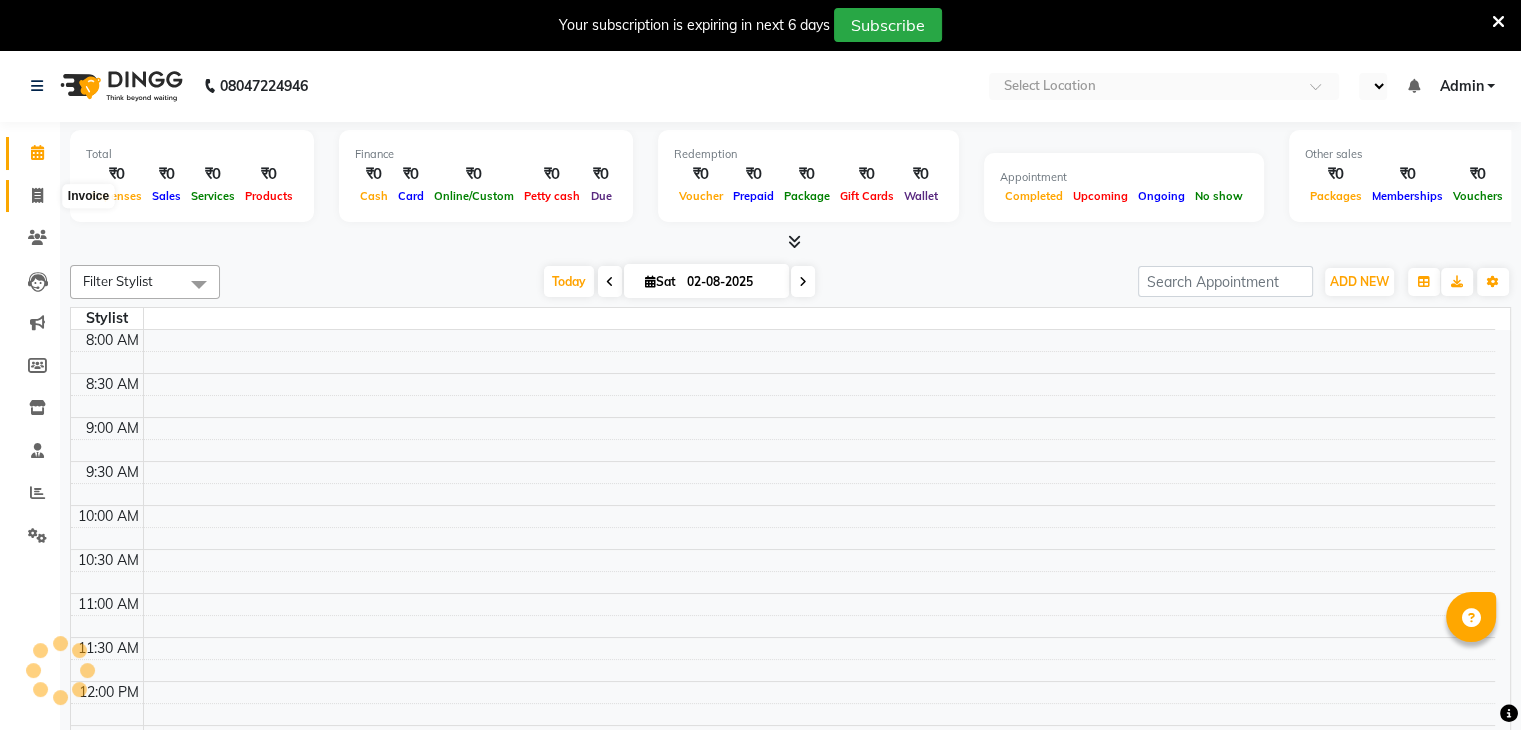click 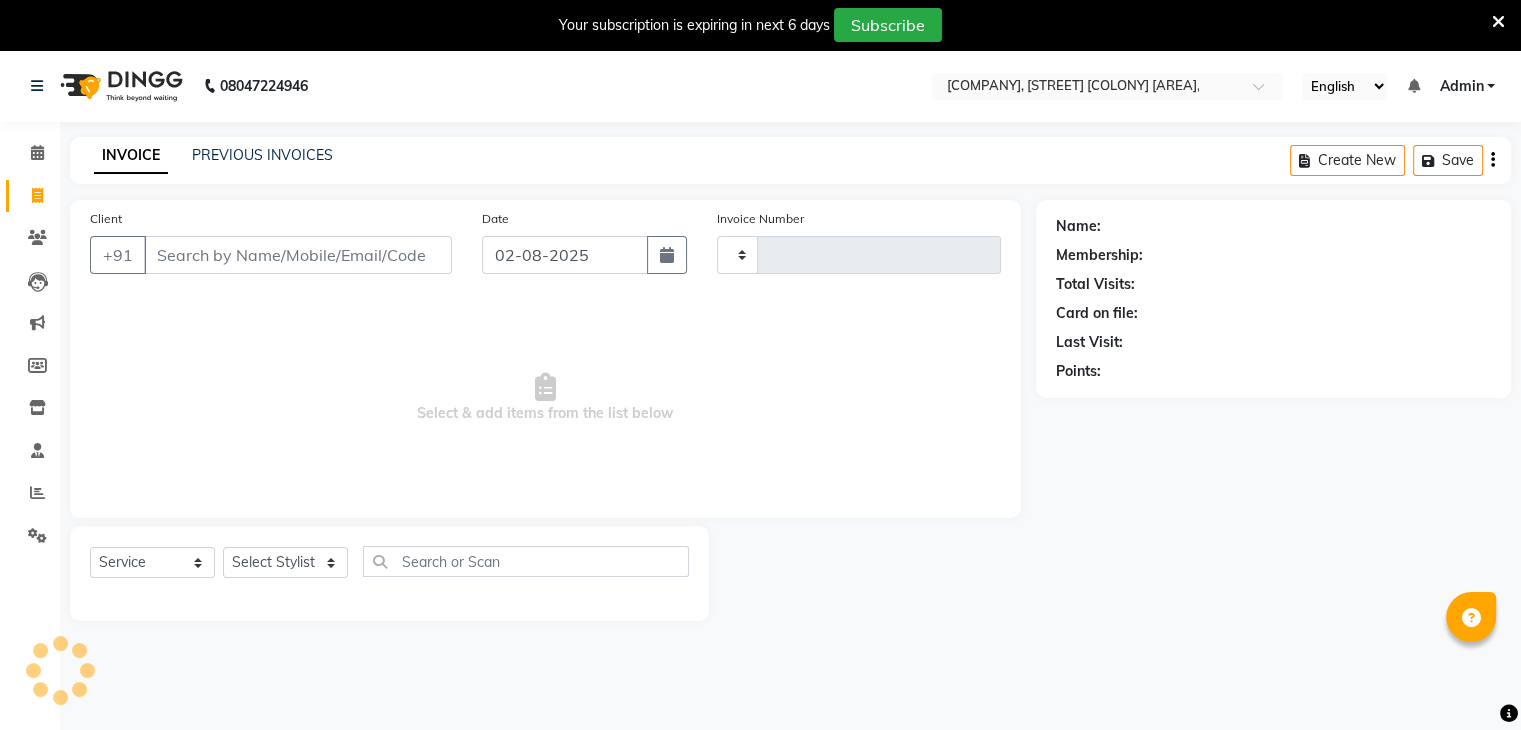 select on "en" 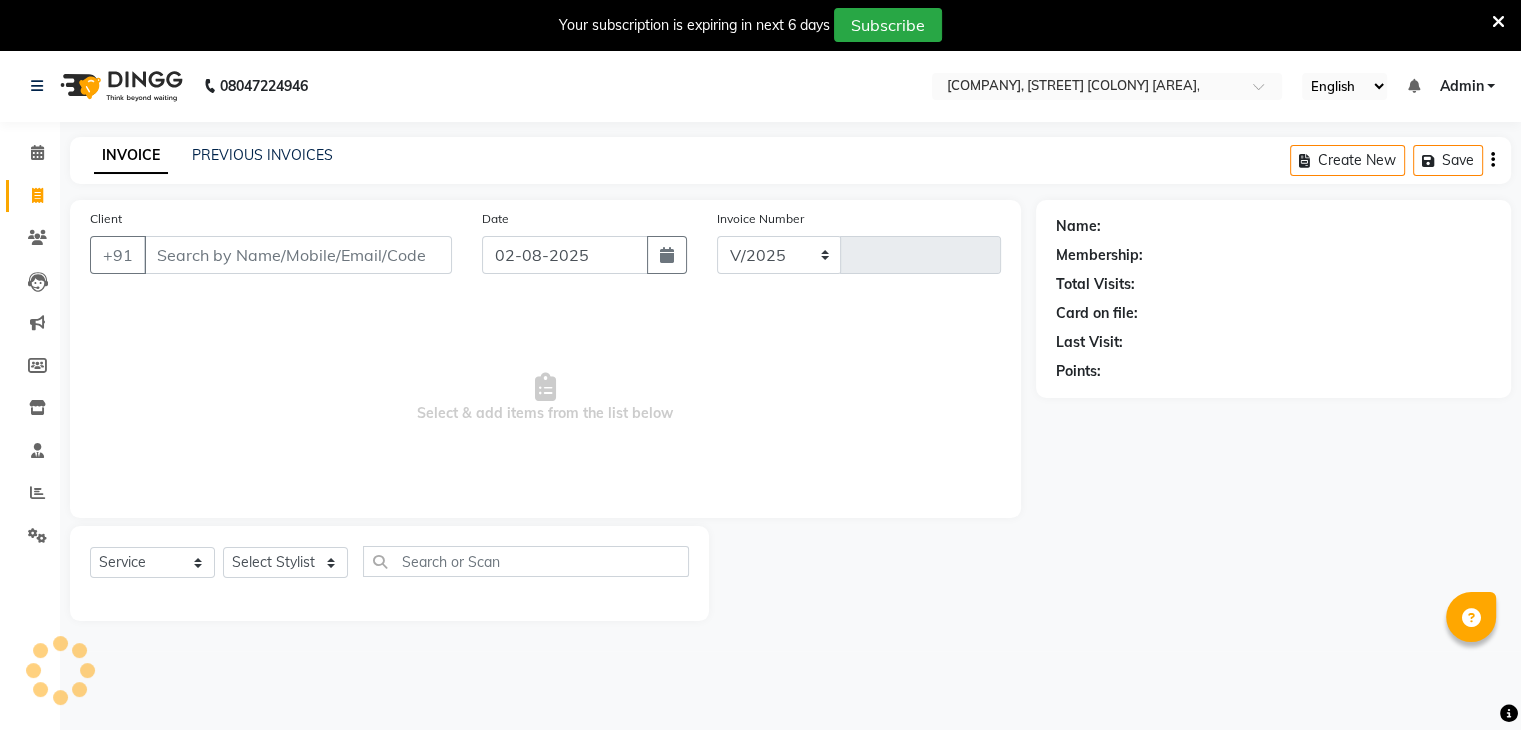 select on "6707" 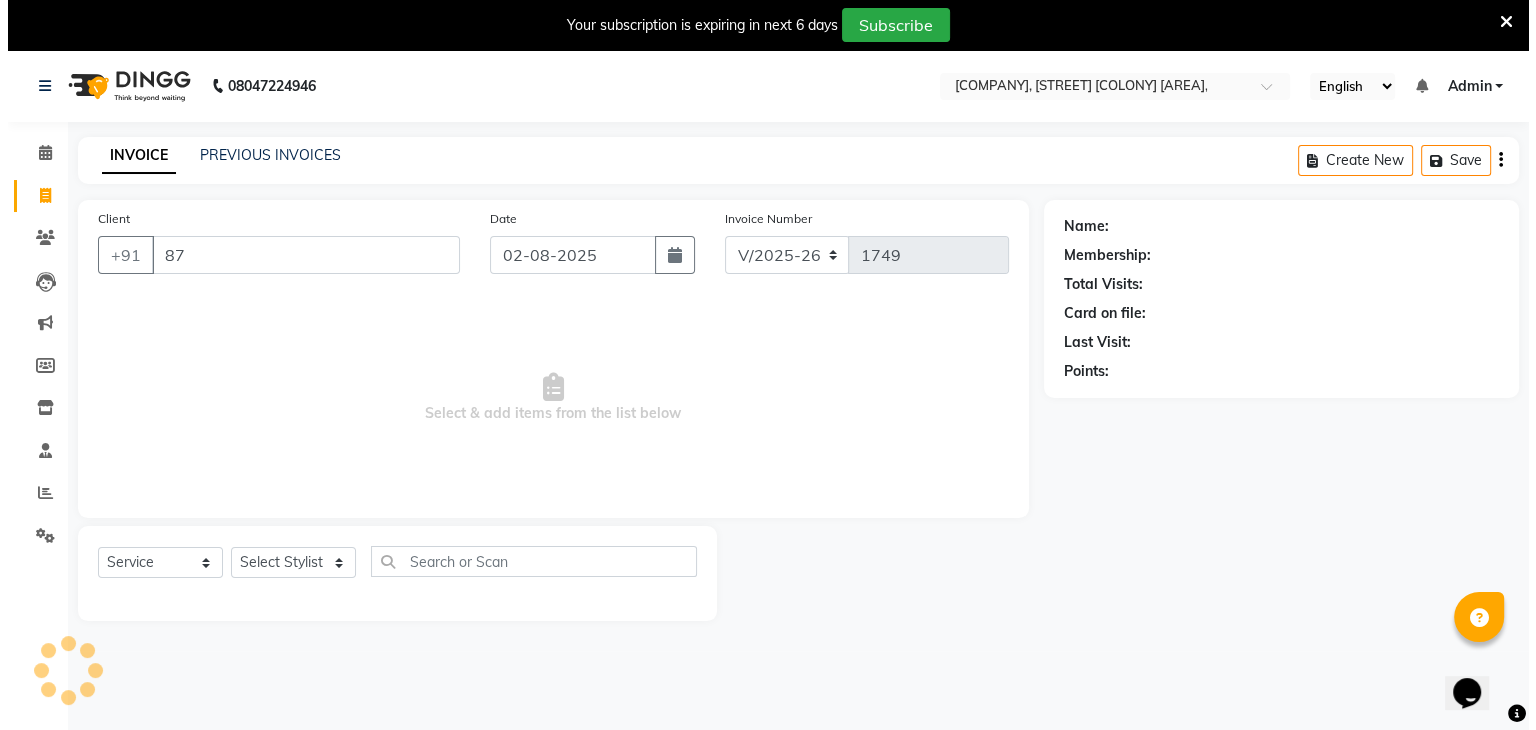 scroll, scrollTop: 0, scrollLeft: 0, axis: both 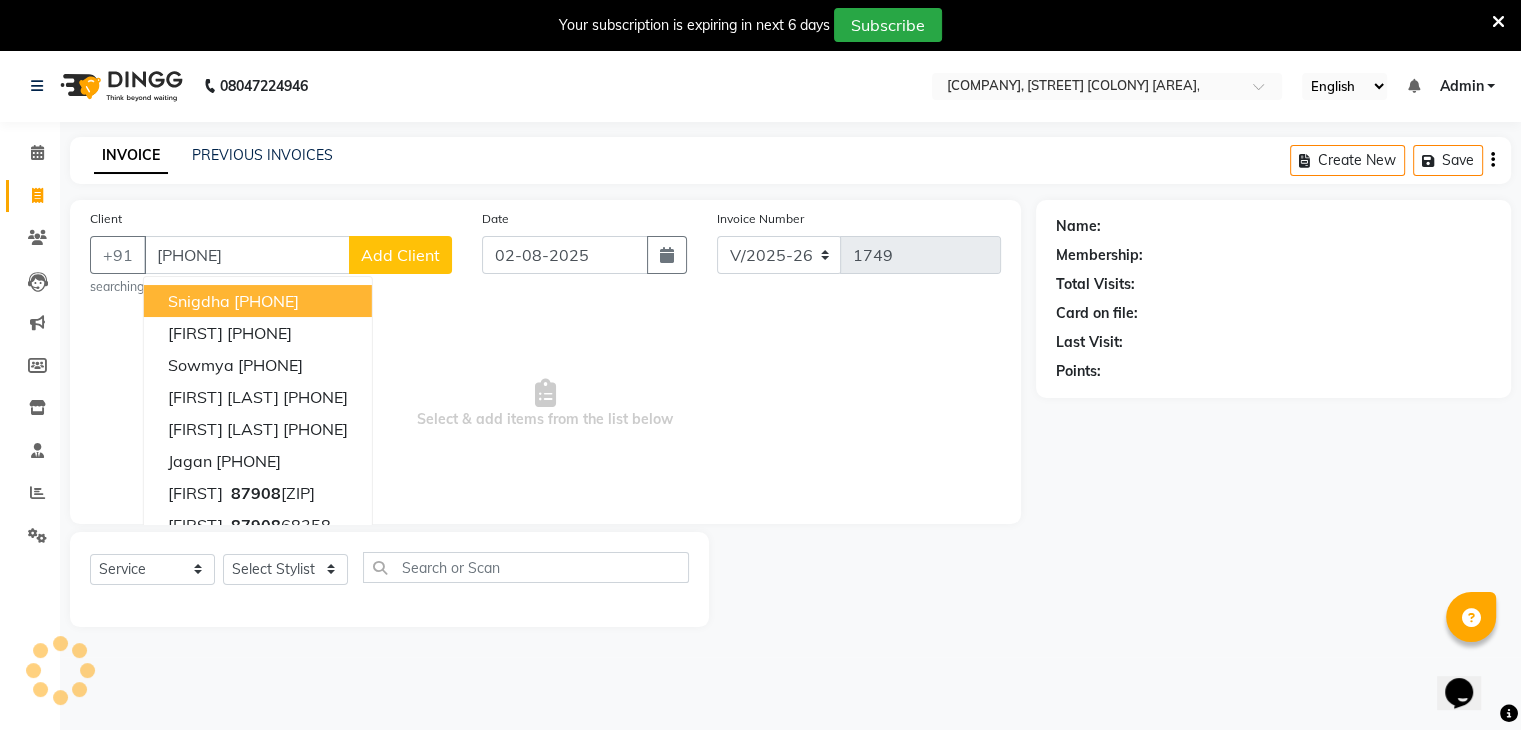 type on "[PHONE]" 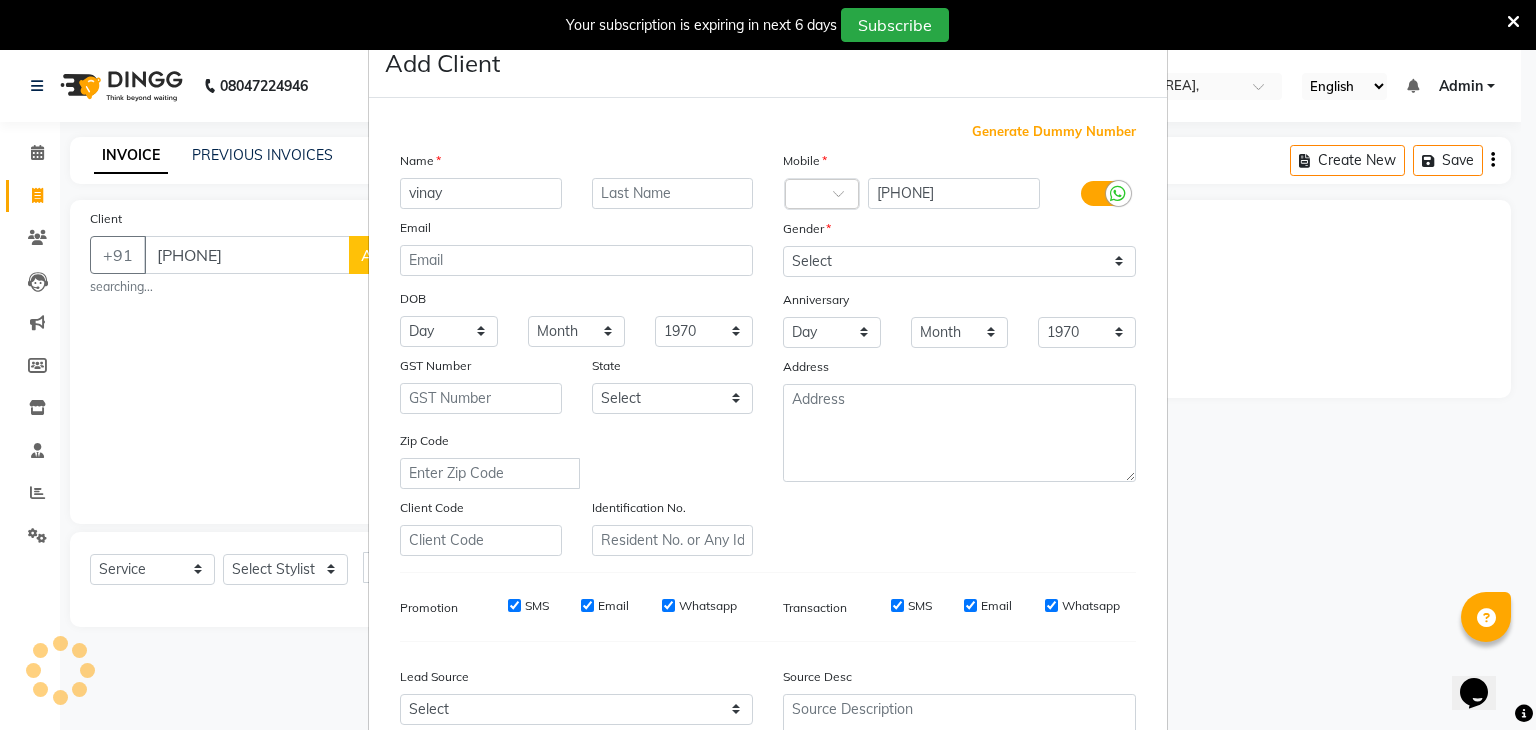 type on "vinay" 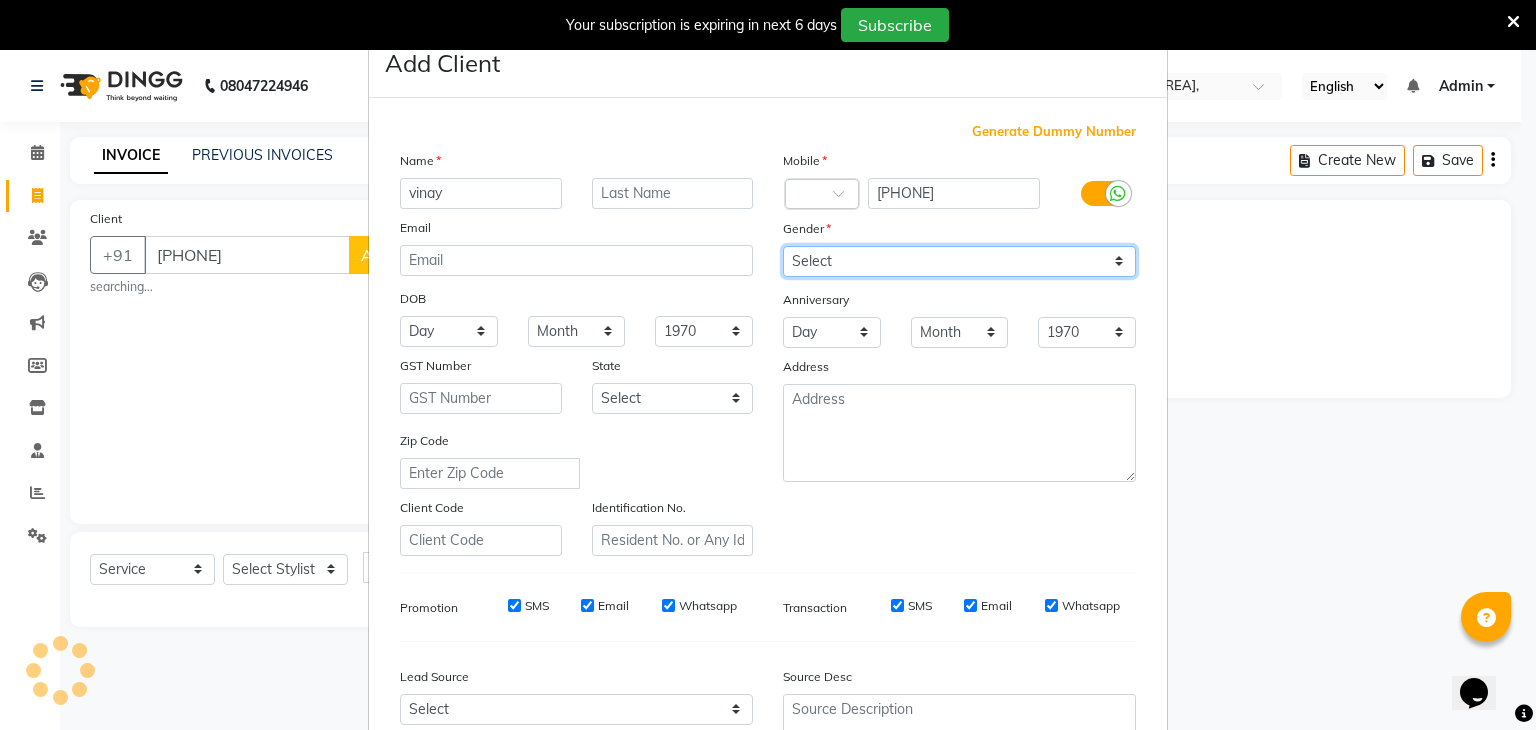 click on "Select Male Female Other Prefer Not To Say" at bounding box center [959, 261] 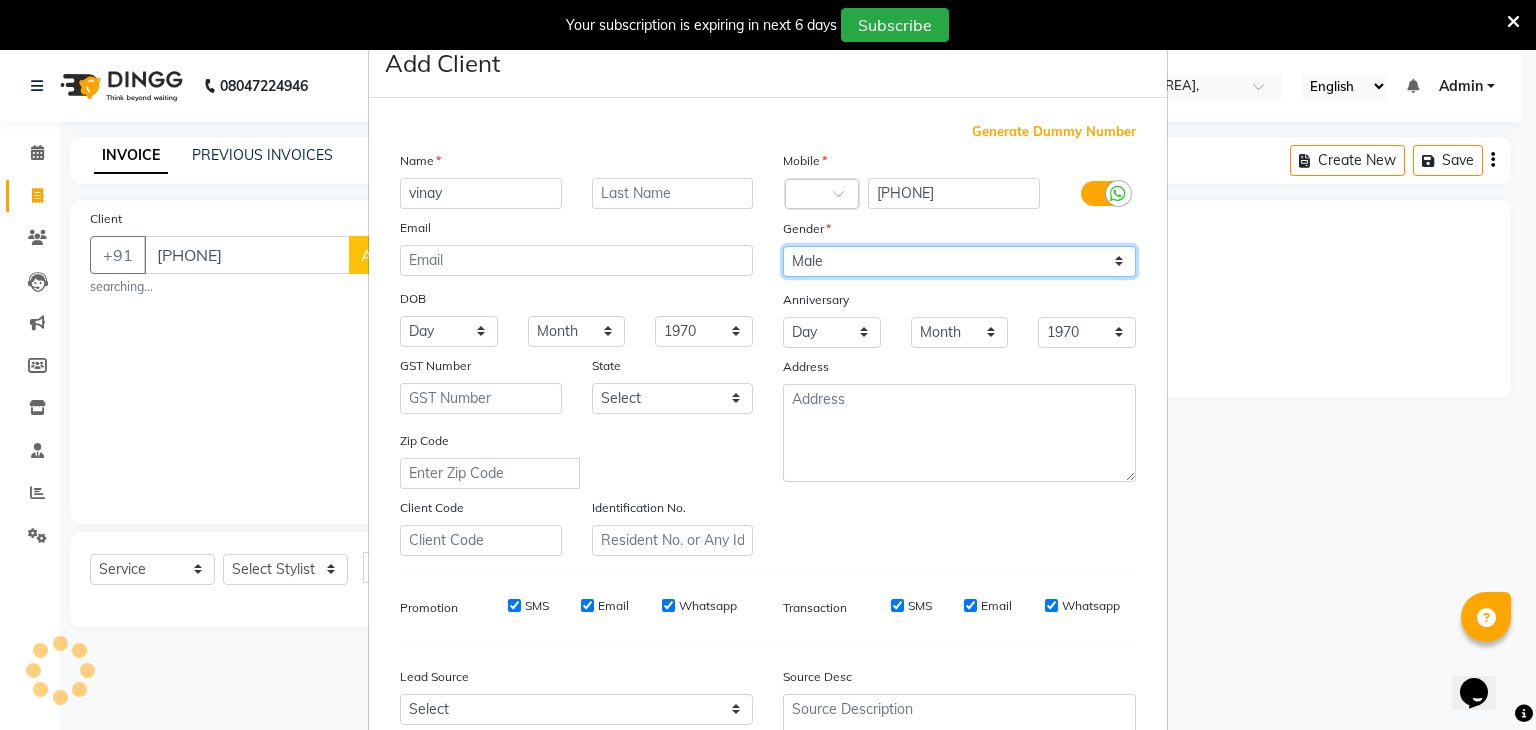 click on "Select Male Female Other Prefer Not To Say" at bounding box center (959, 261) 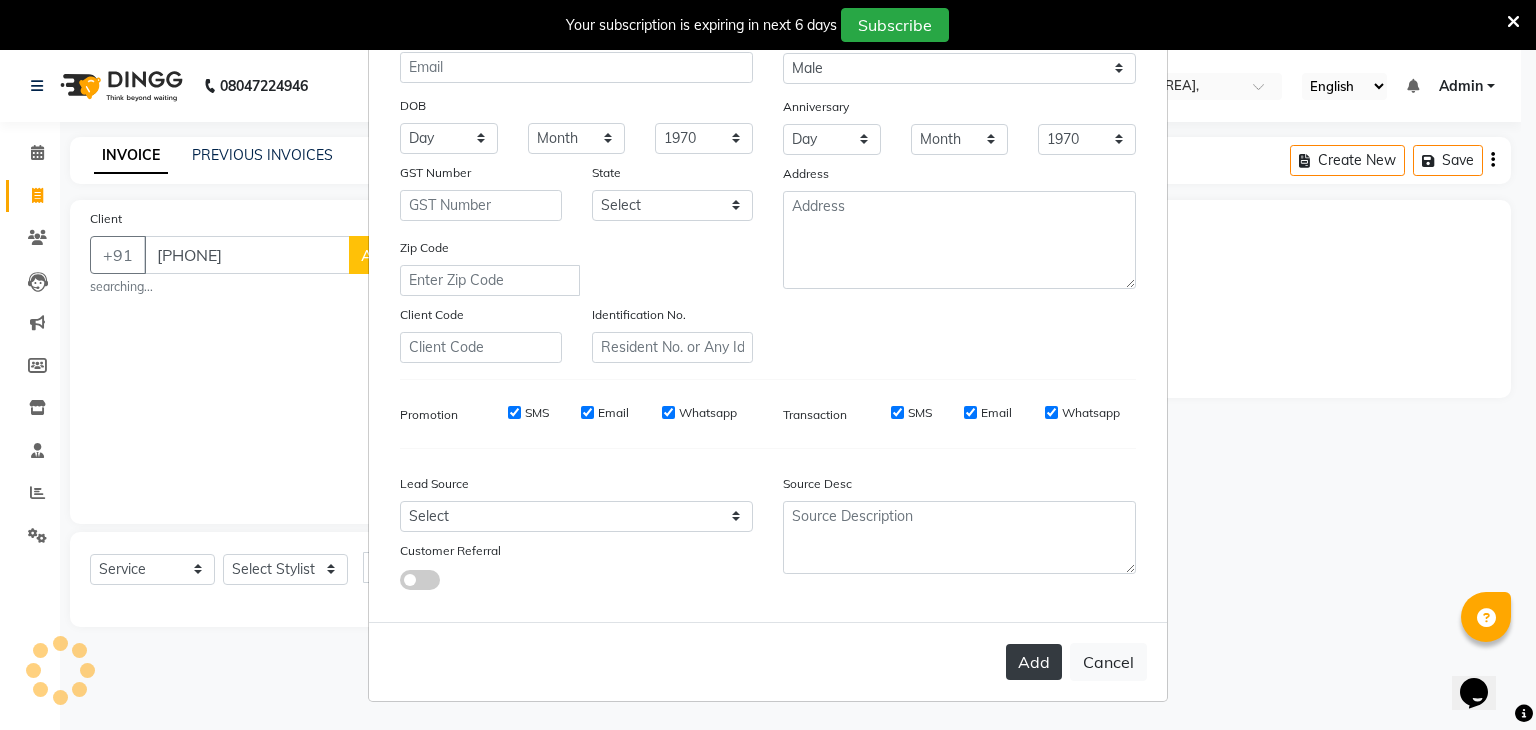 click on "Add" at bounding box center (1034, 662) 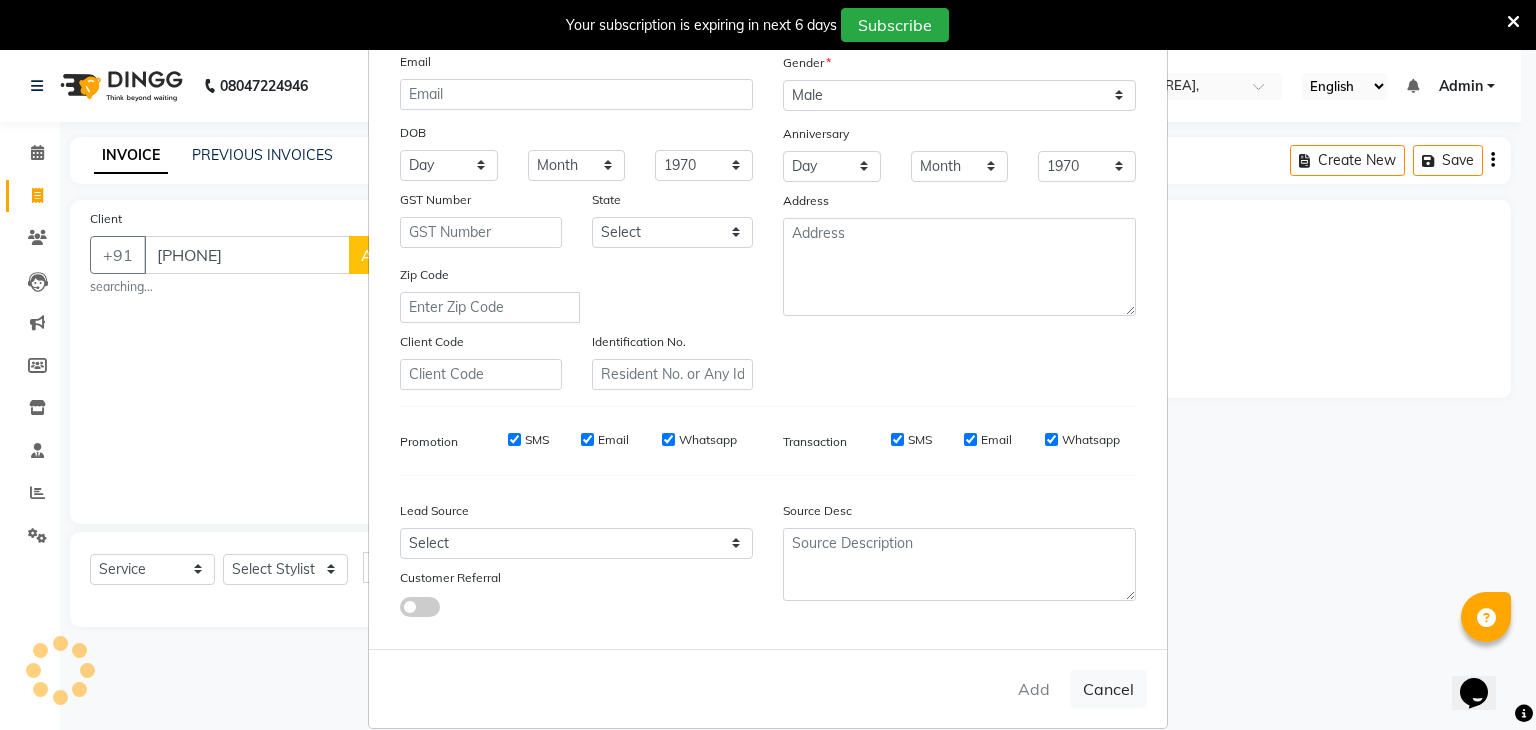 scroll, scrollTop: 203, scrollLeft: 0, axis: vertical 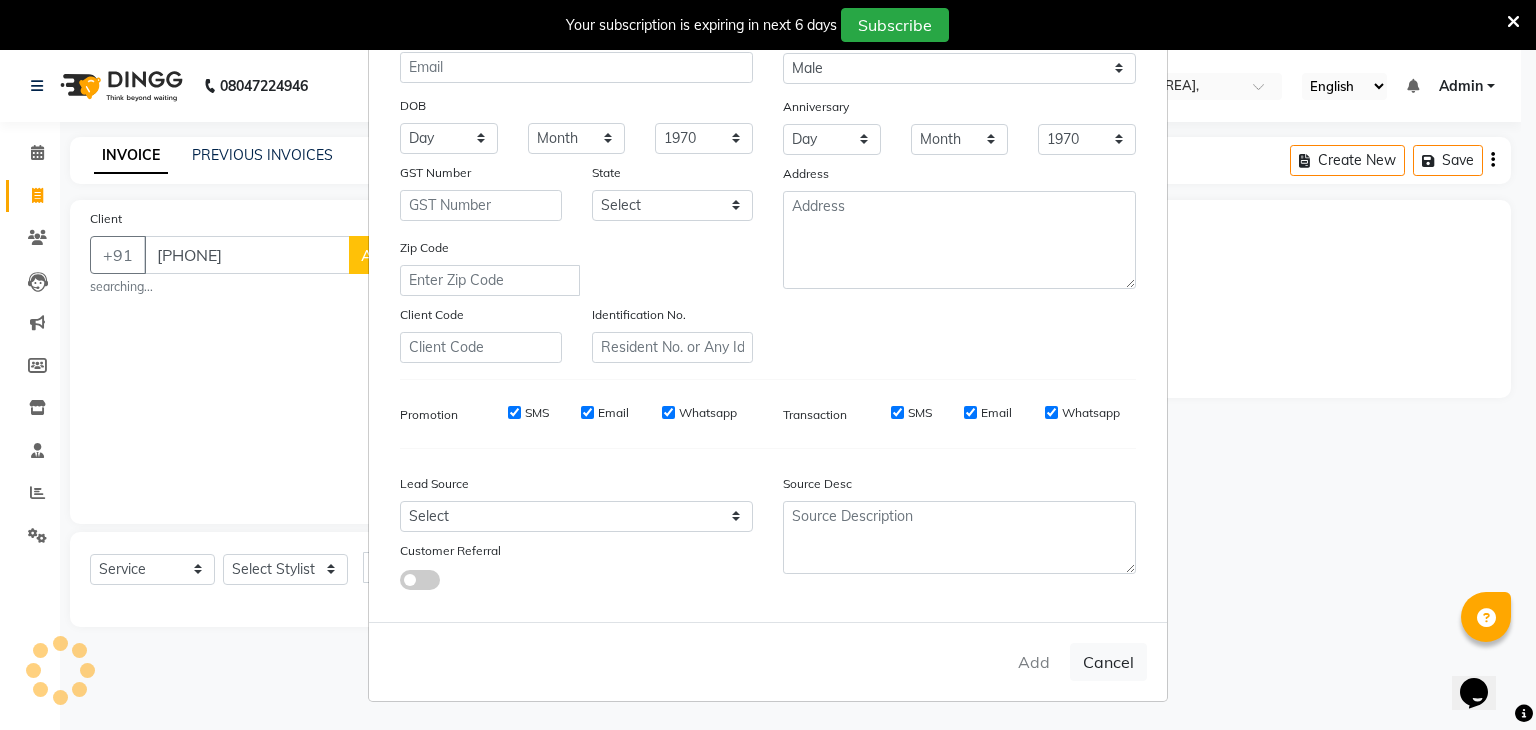 click on "Add   Cancel" at bounding box center (768, 661) 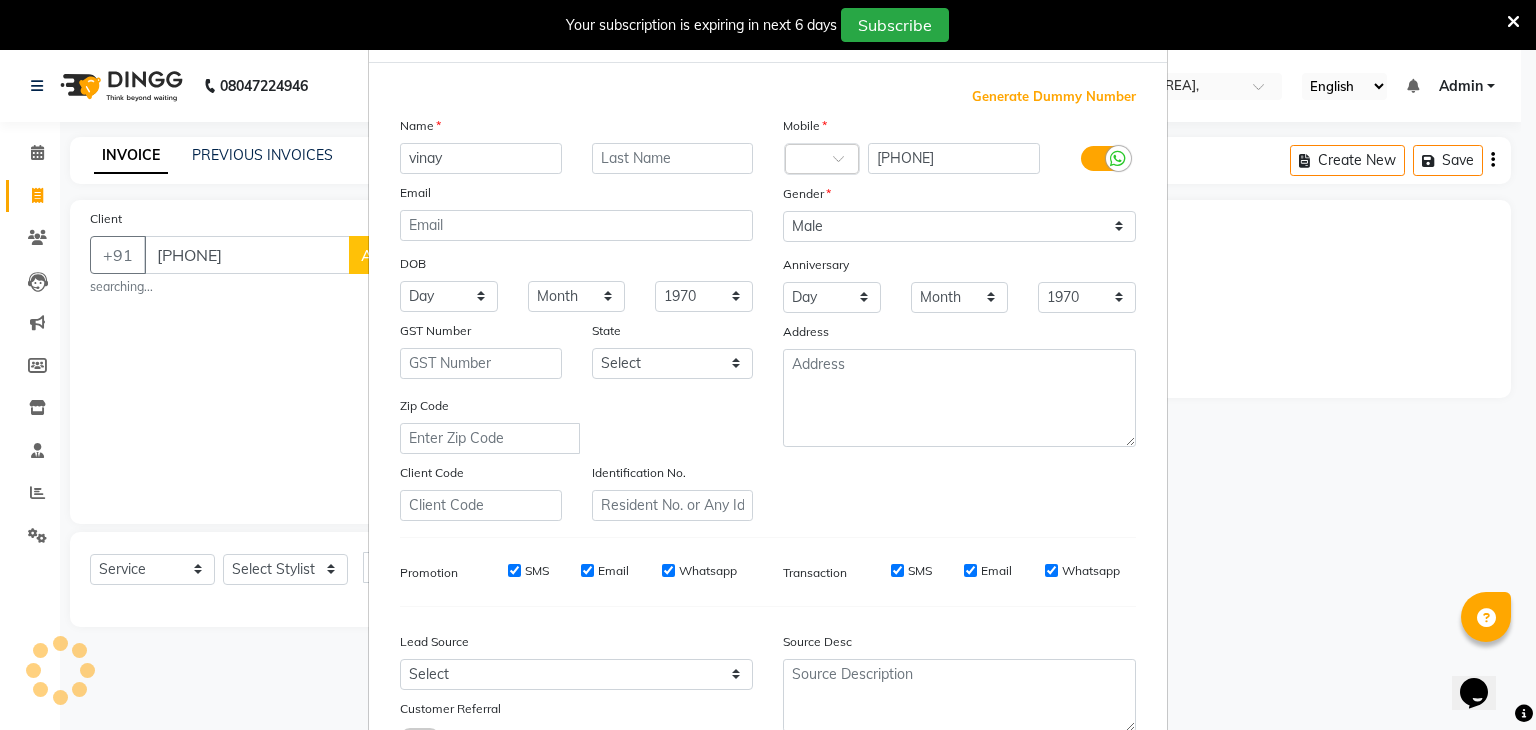 scroll, scrollTop: 203, scrollLeft: 0, axis: vertical 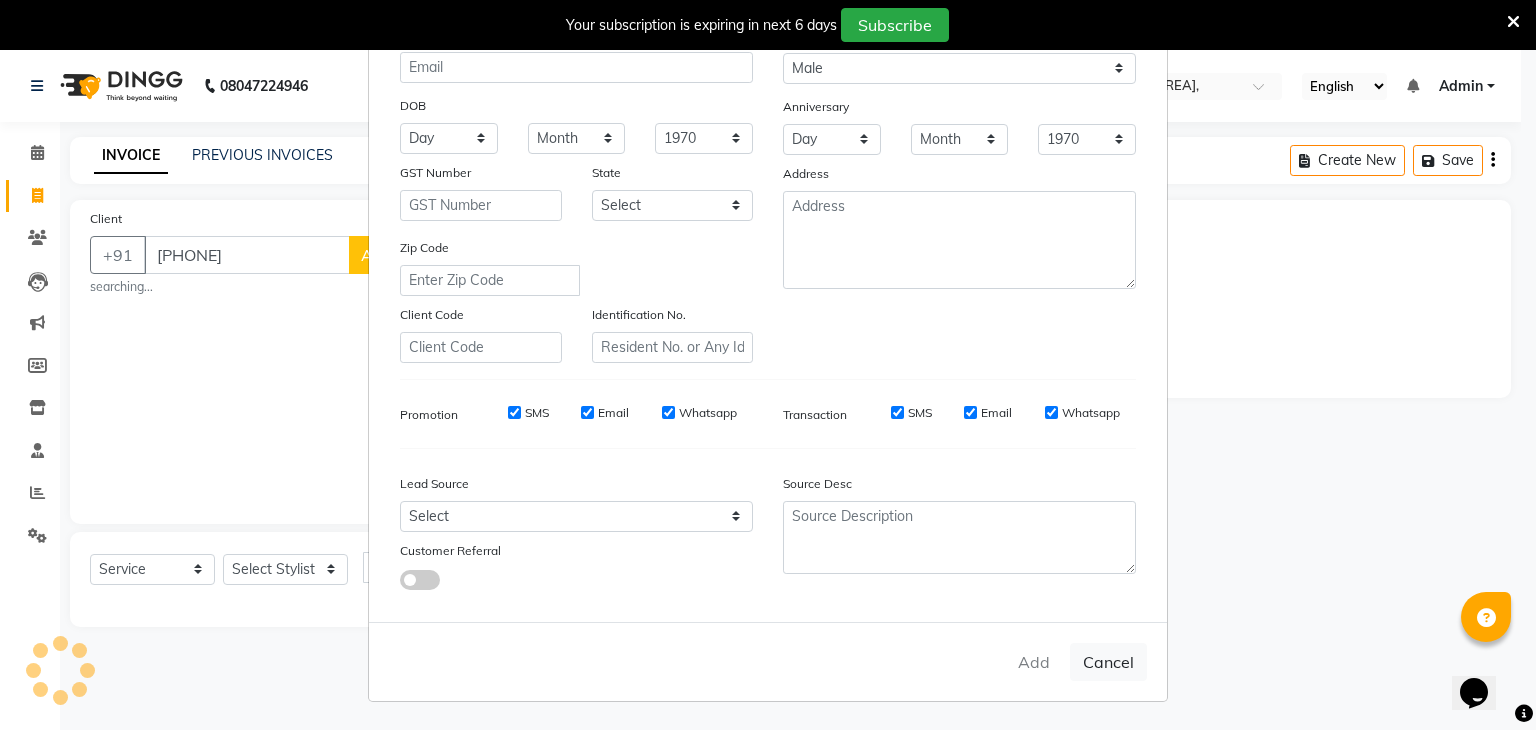 click on "Add   Cancel" at bounding box center [768, 661] 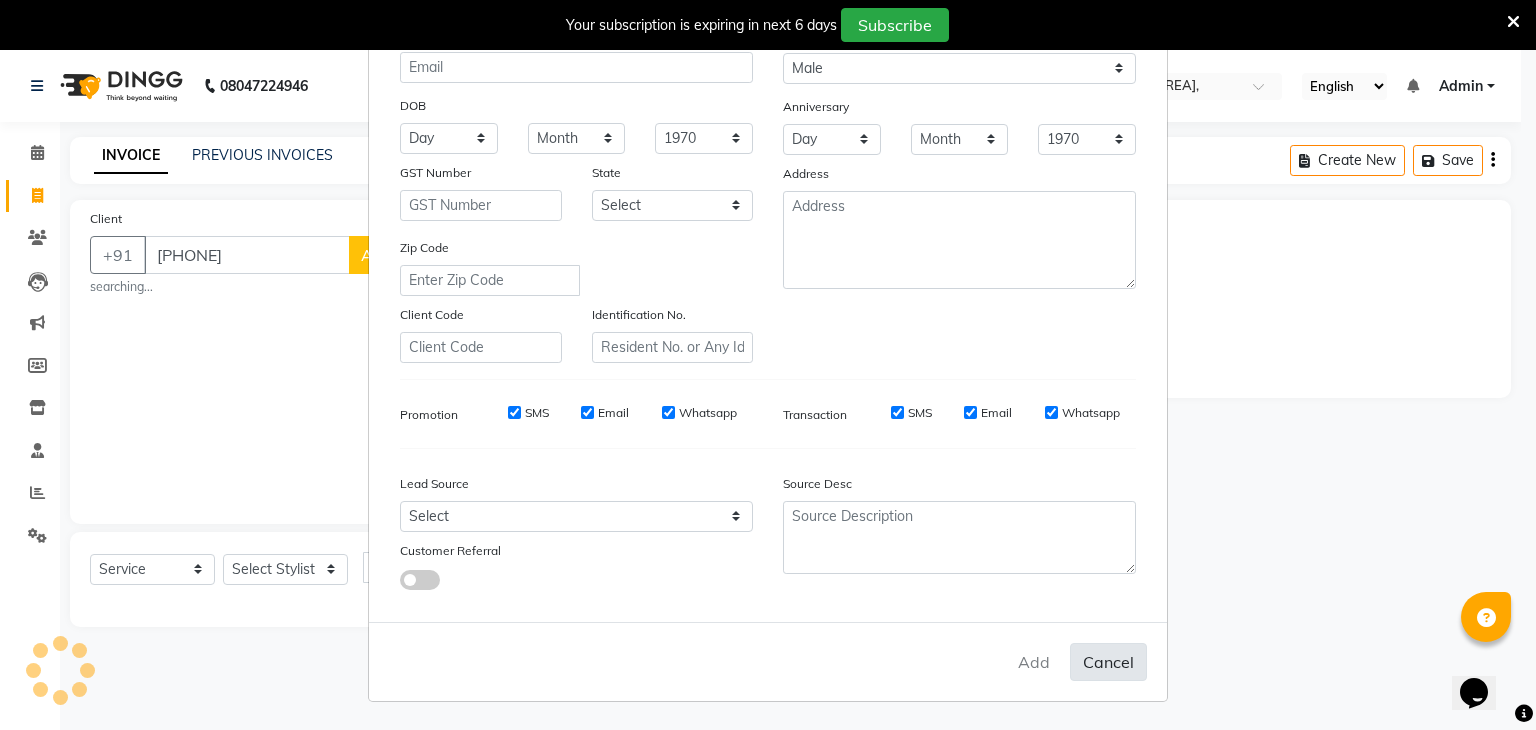 click on "Cancel" at bounding box center [1108, 662] 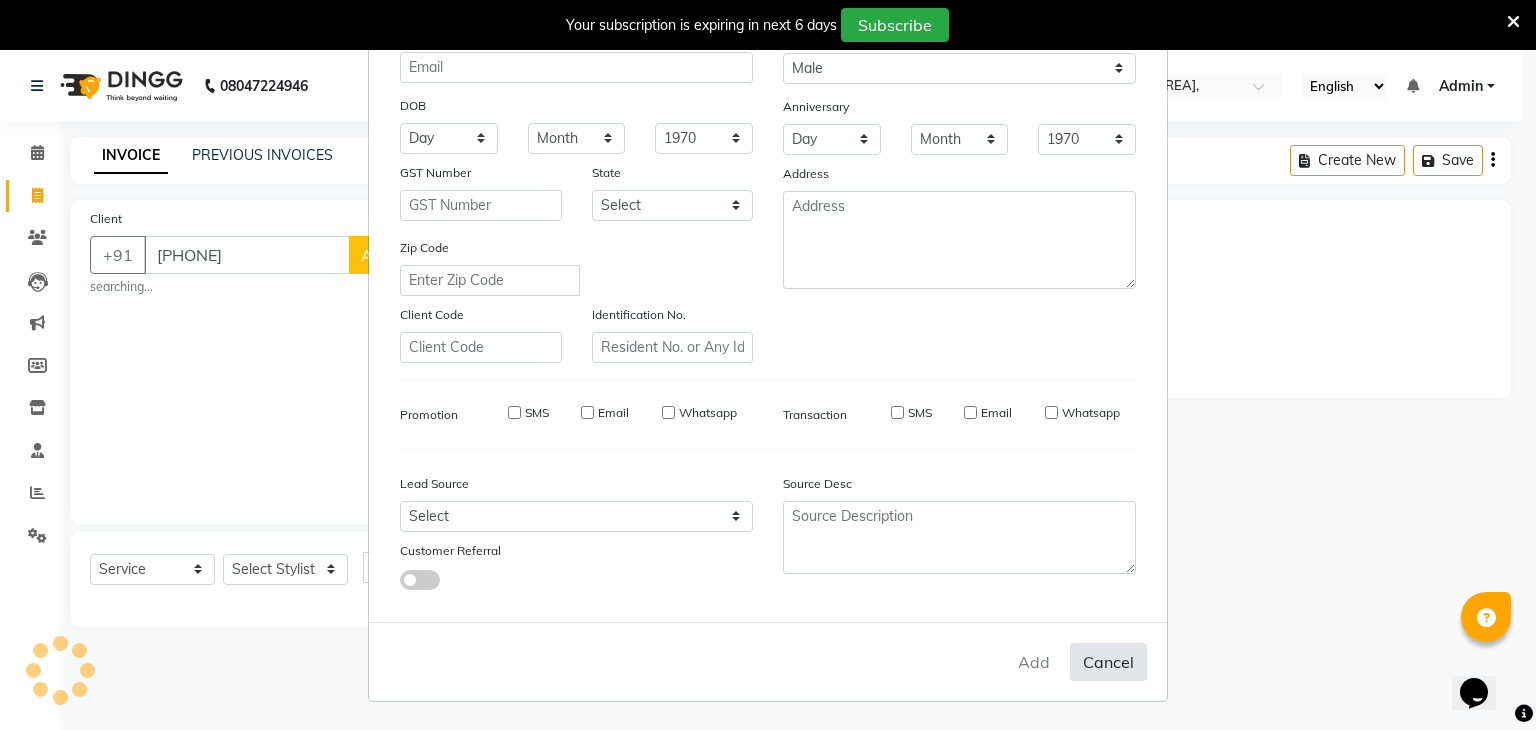type 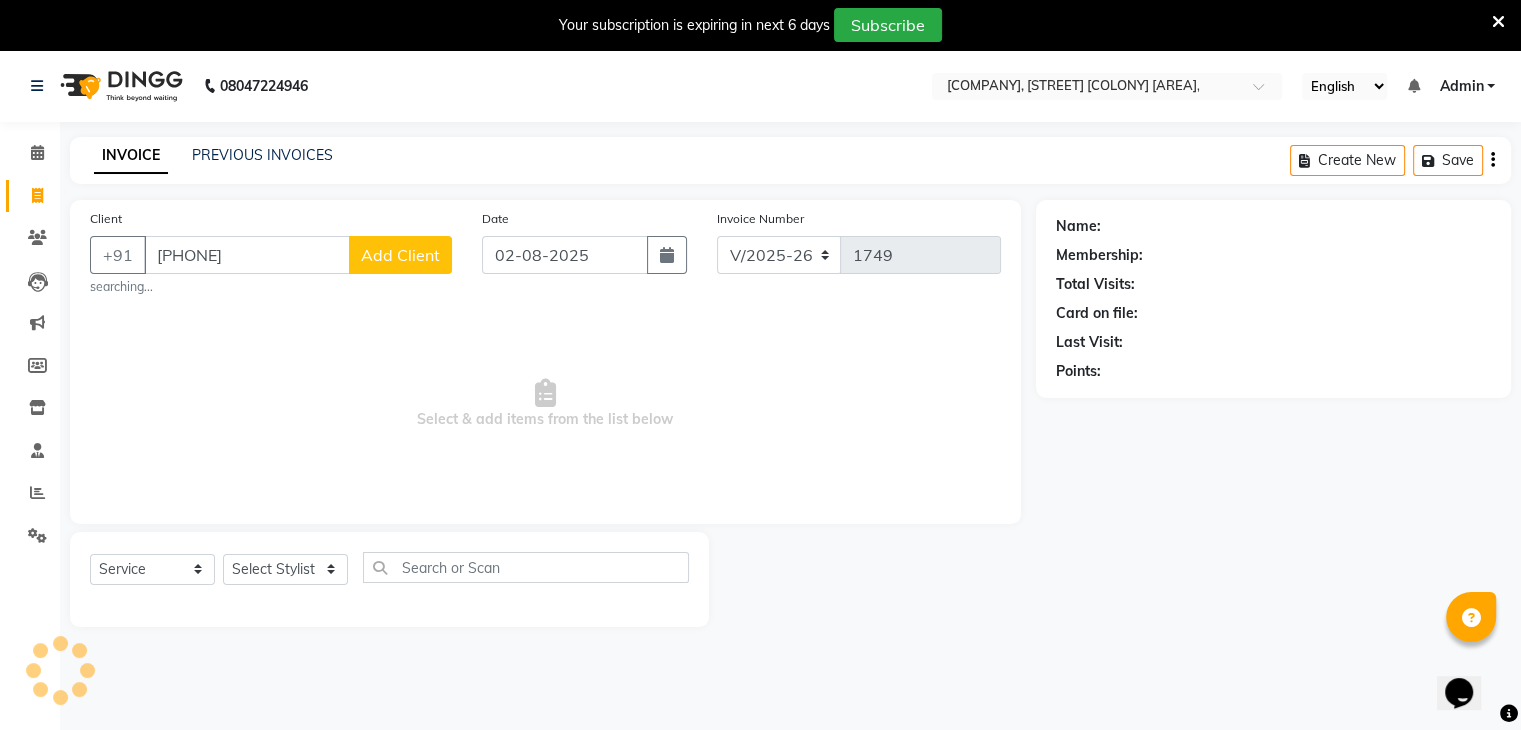 click on "Add Client" 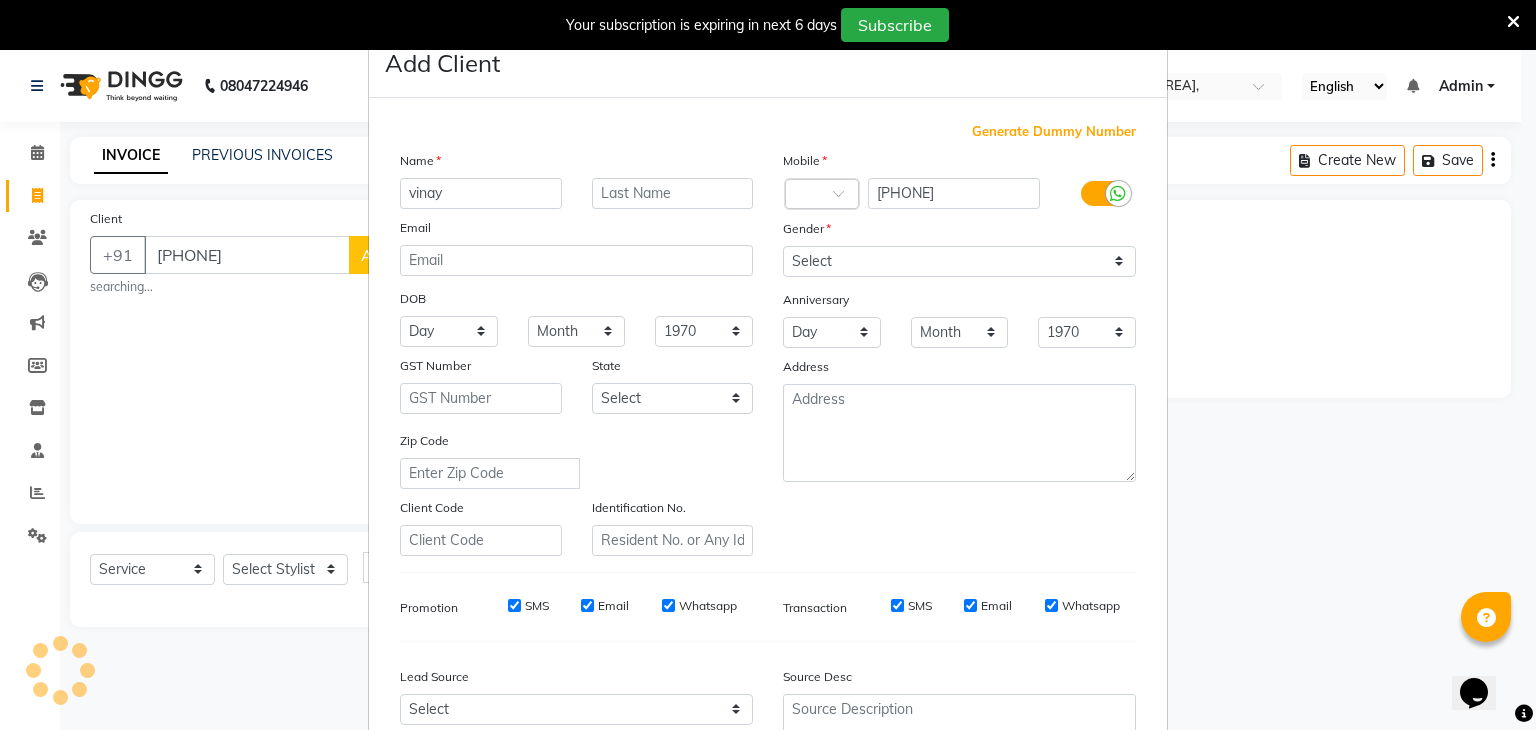 type on "vinay" 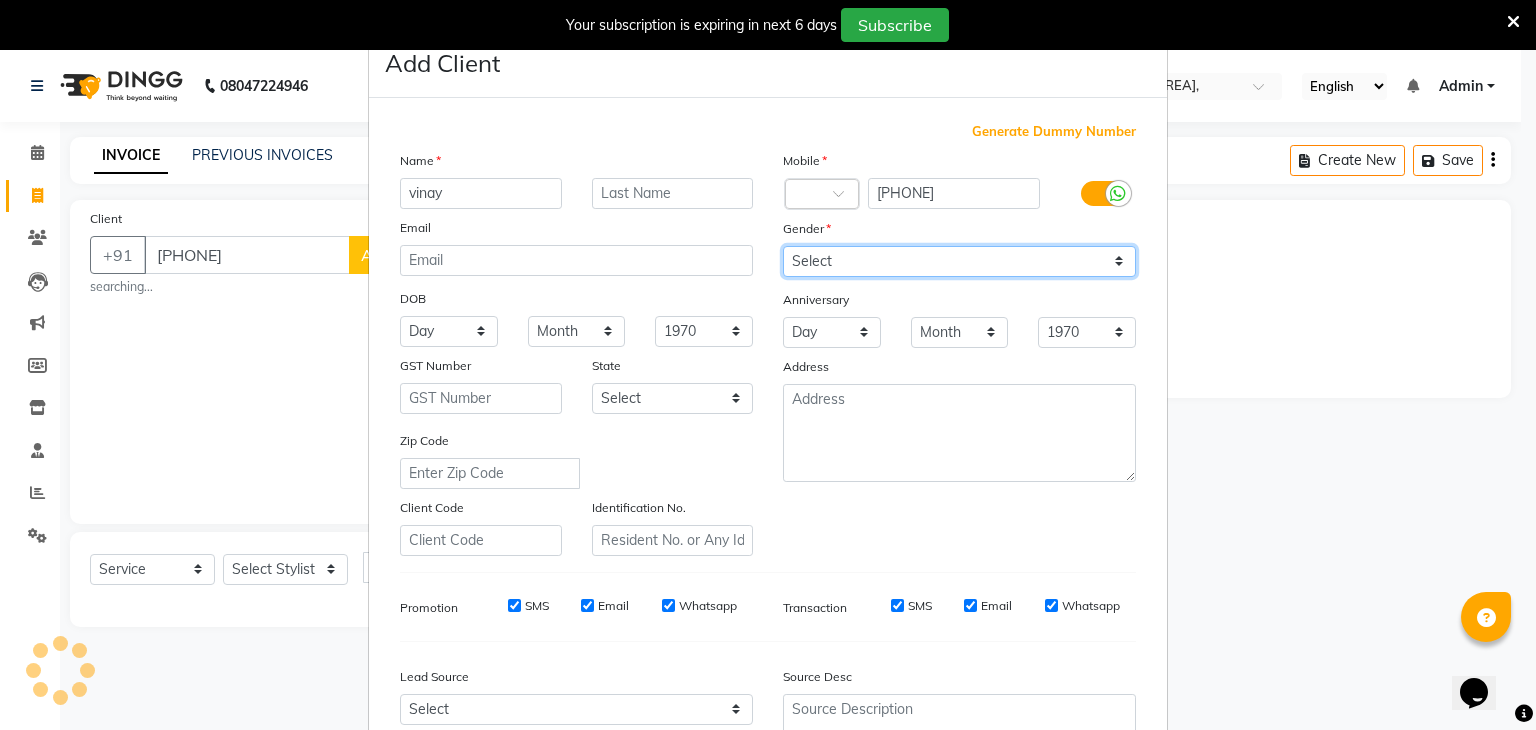 click on "Select Male Female Other Prefer Not To Say" at bounding box center (959, 261) 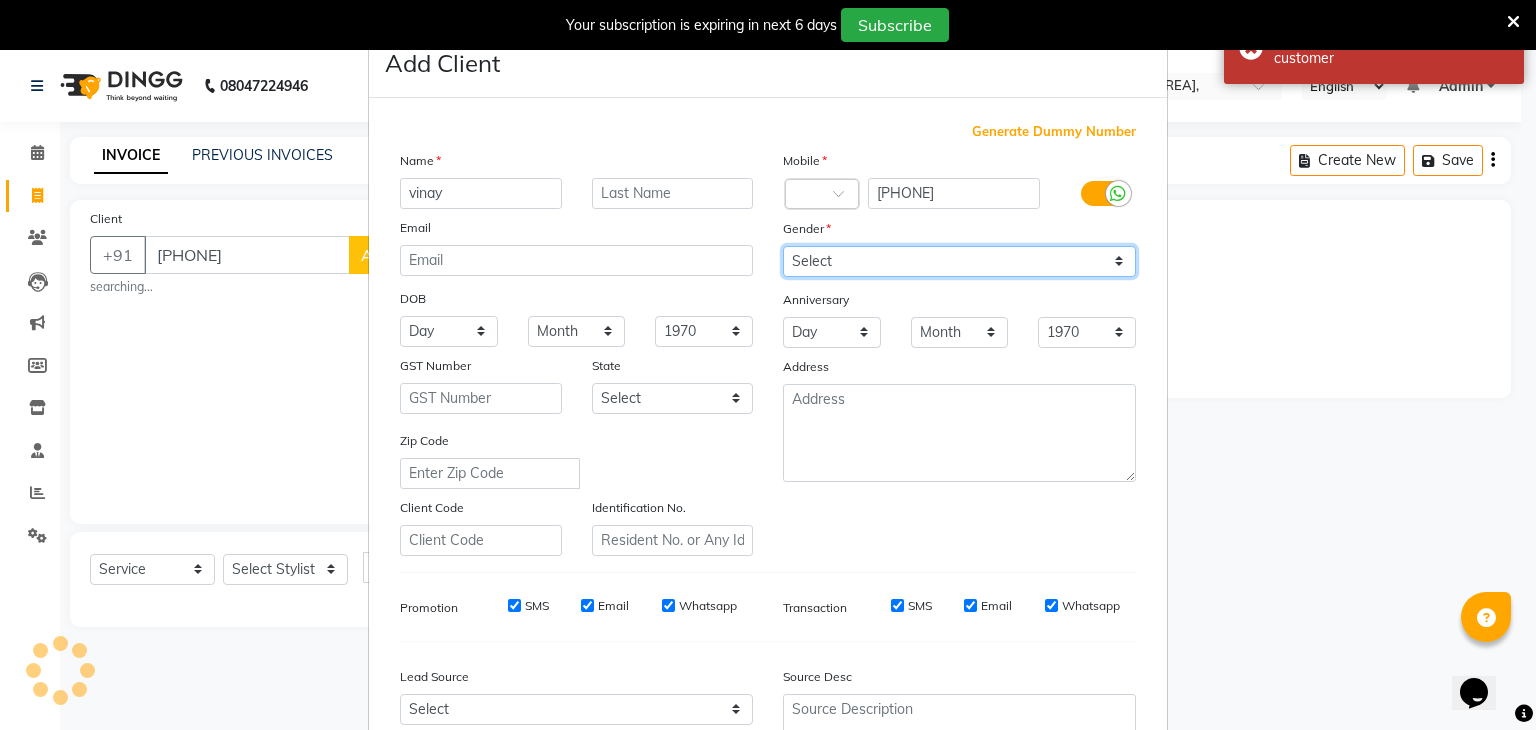 select on "male" 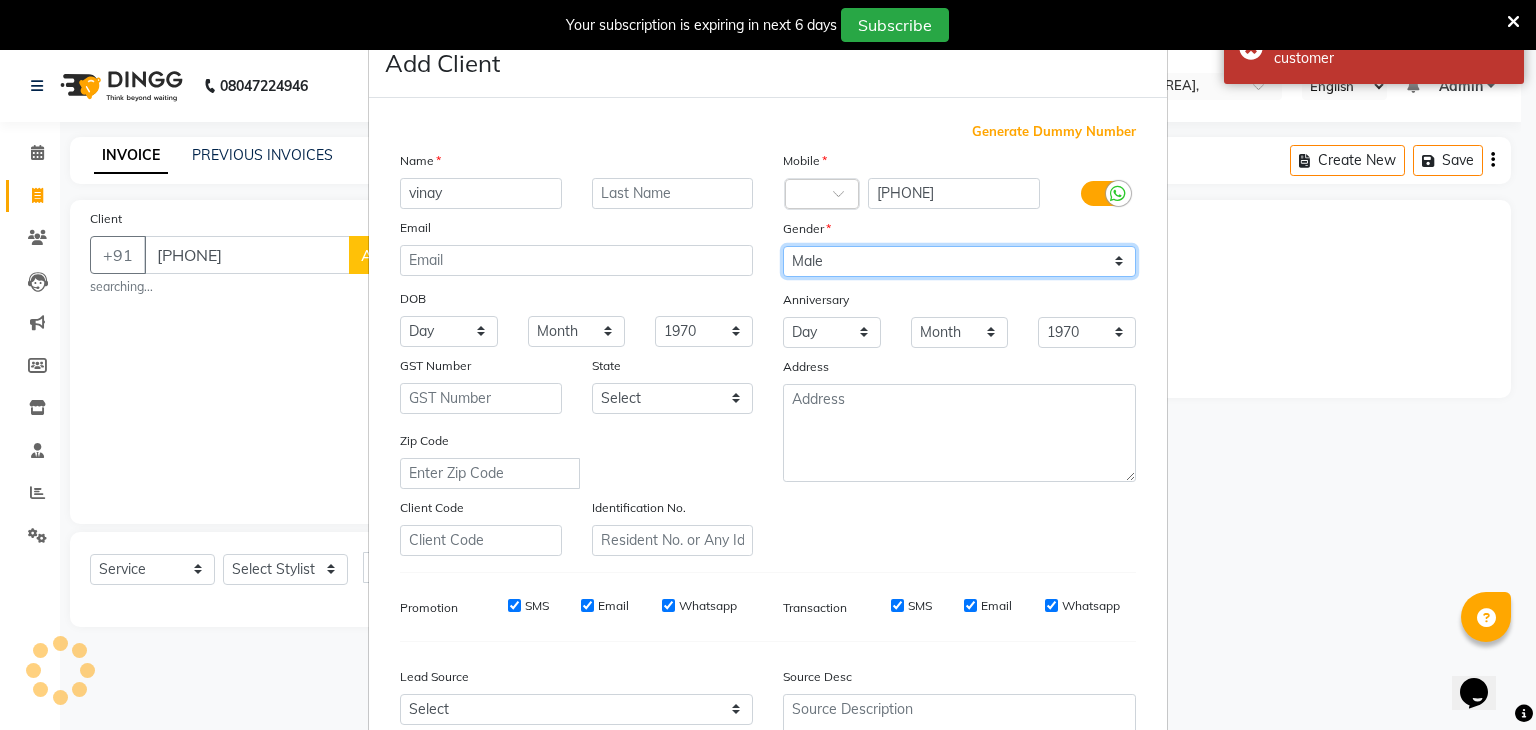 click on "Select Male Female Other Prefer Not To Say" at bounding box center [959, 261] 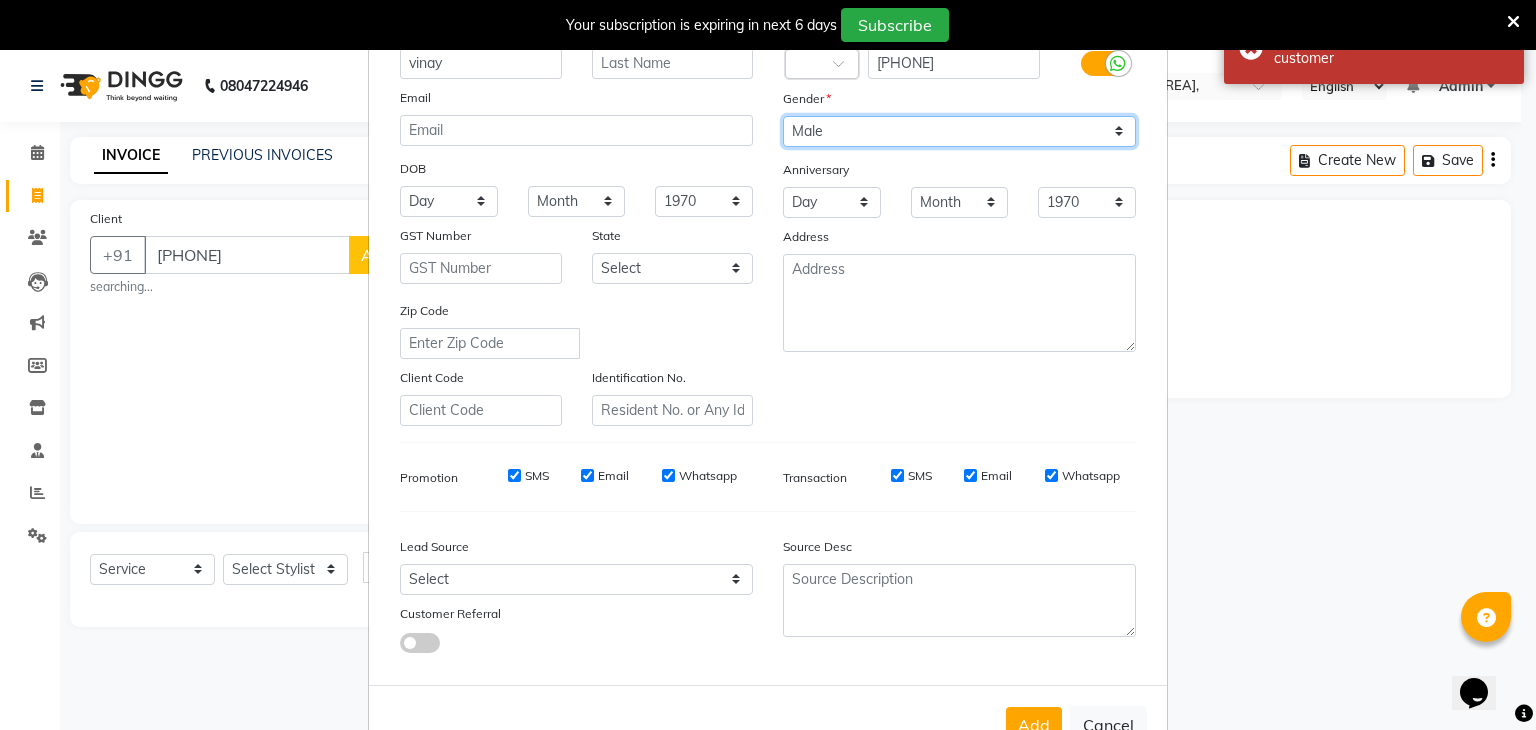 scroll, scrollTop: 203, scrollLeft: 0, axis: vertical 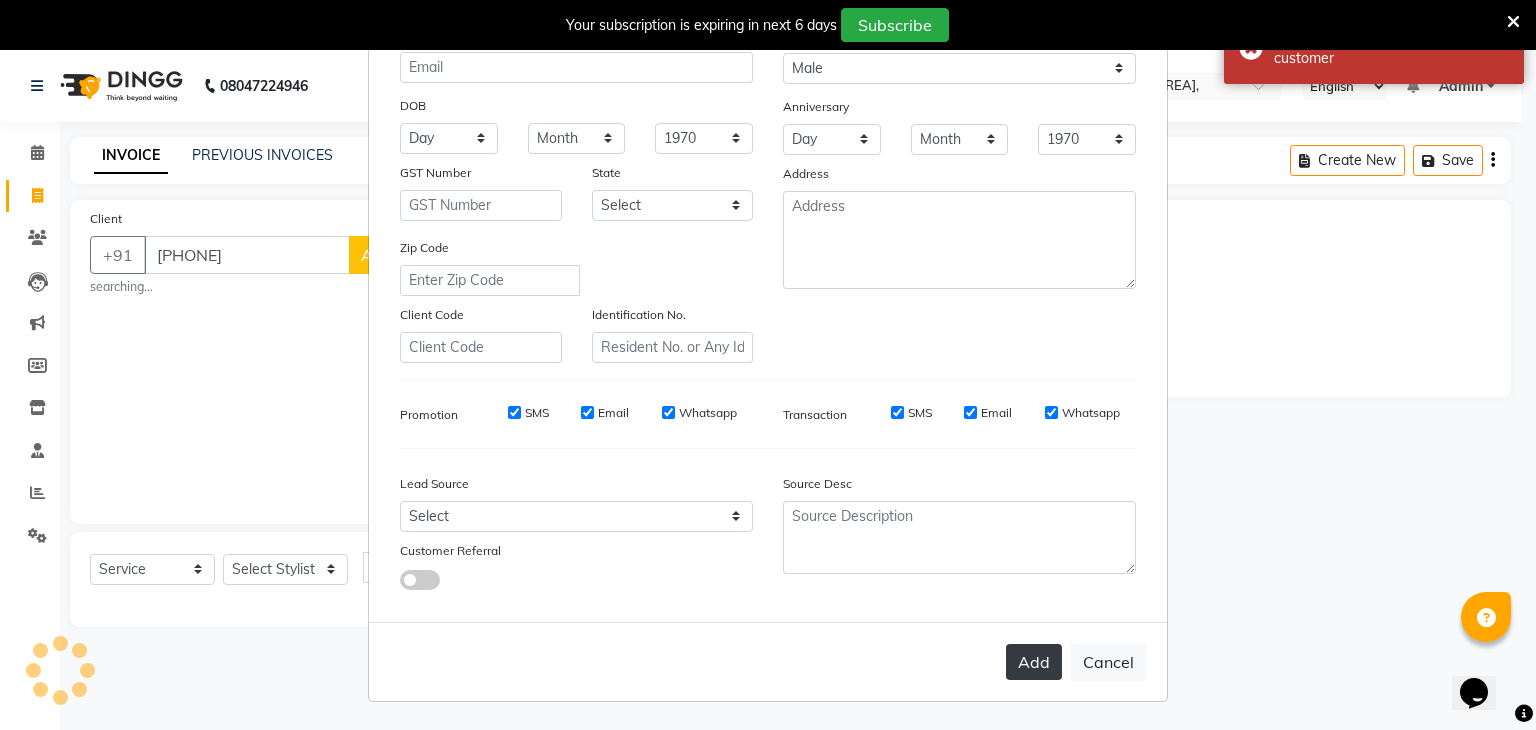 click on "Add" at bounding box center [1034, 662] 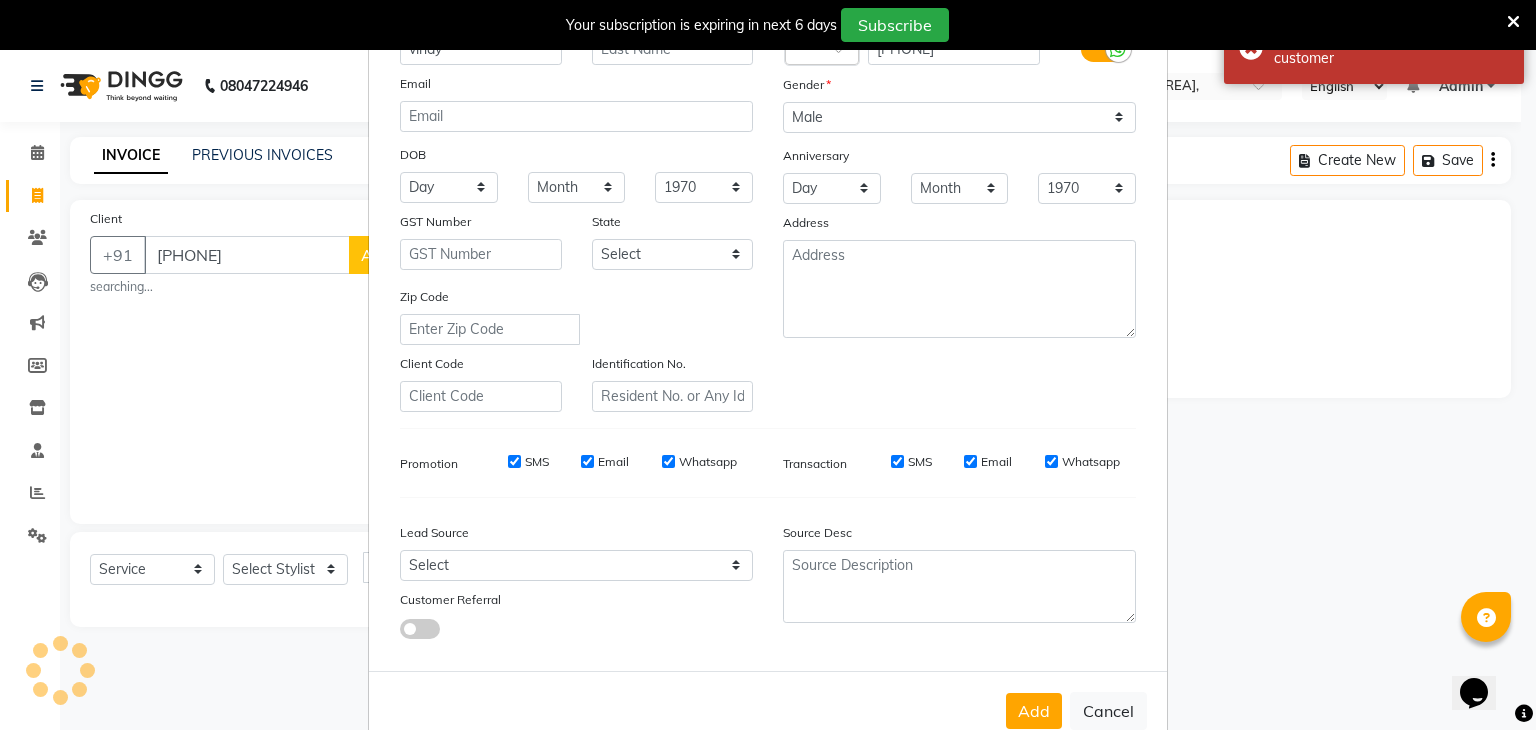 scroll, scrollTop: 203, scrollLeft: 0, axis: vertical 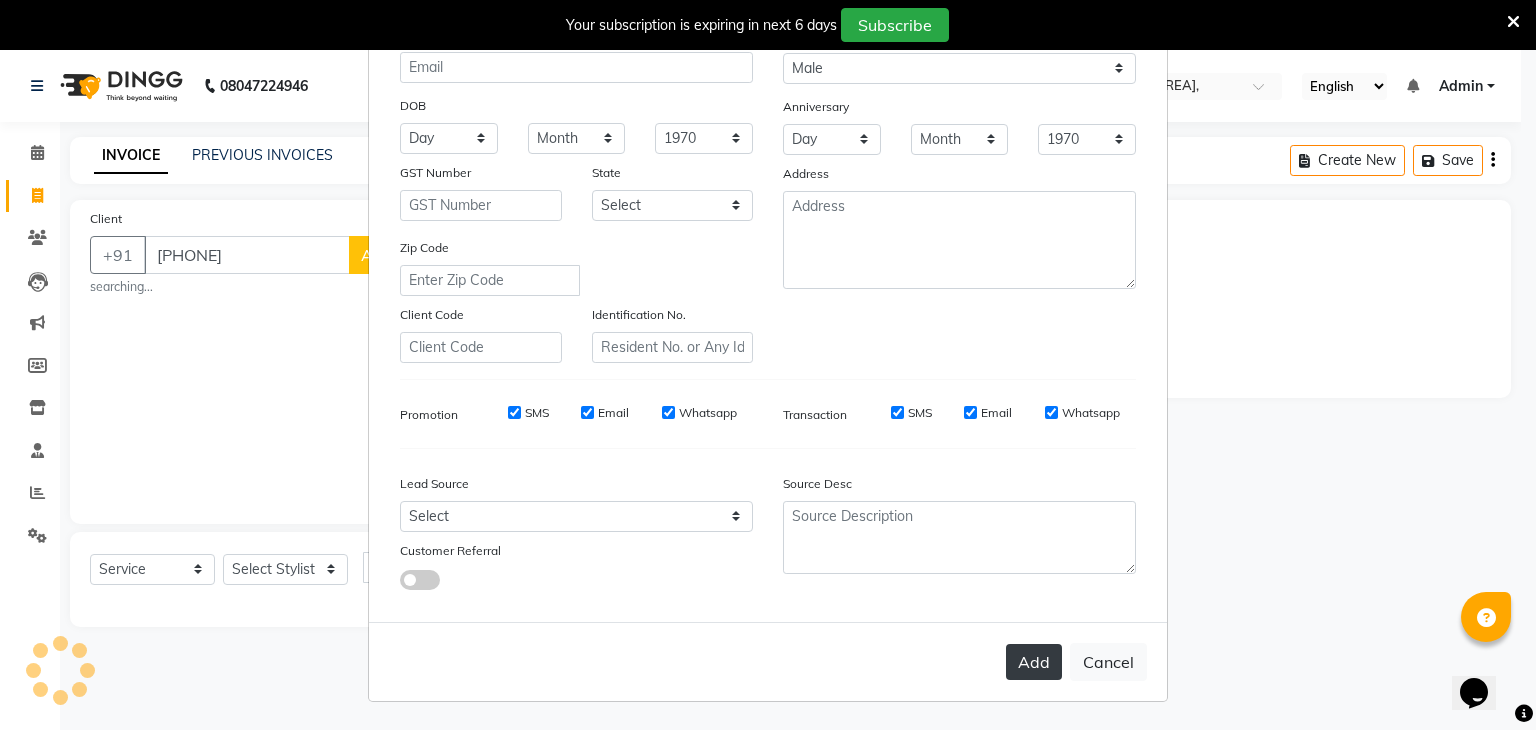 click on "Add" at bounding box center [1034, 662] 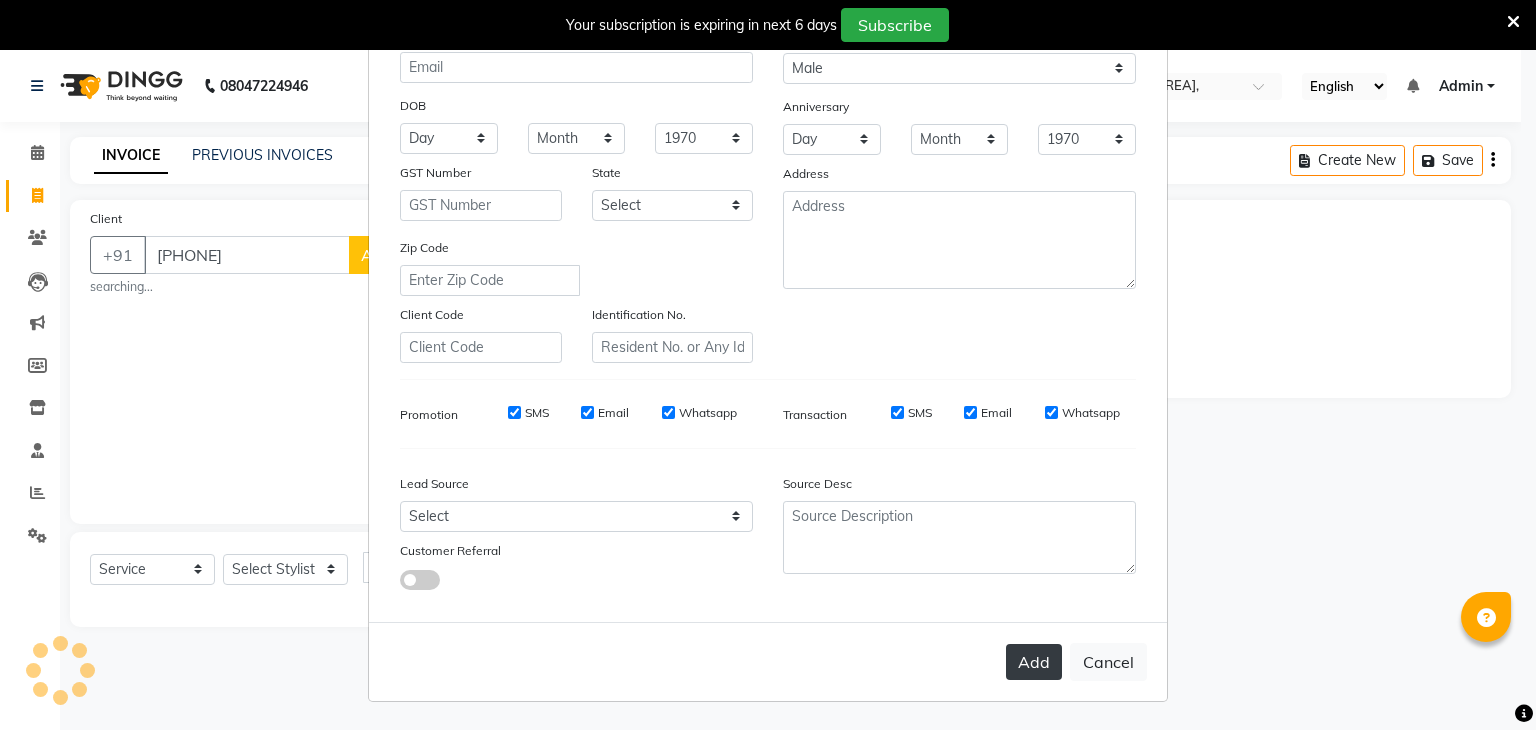 click on "Add" at bounding box center [1034, 662] 